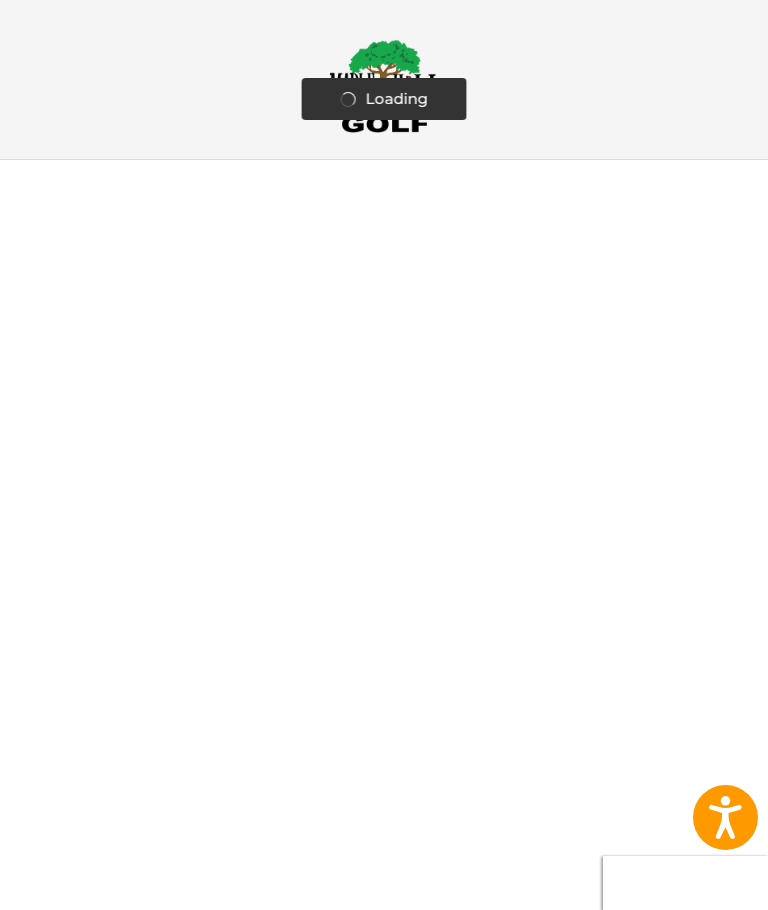 scroll, scrollTop: 0, scrollLeft: 0, axis: both 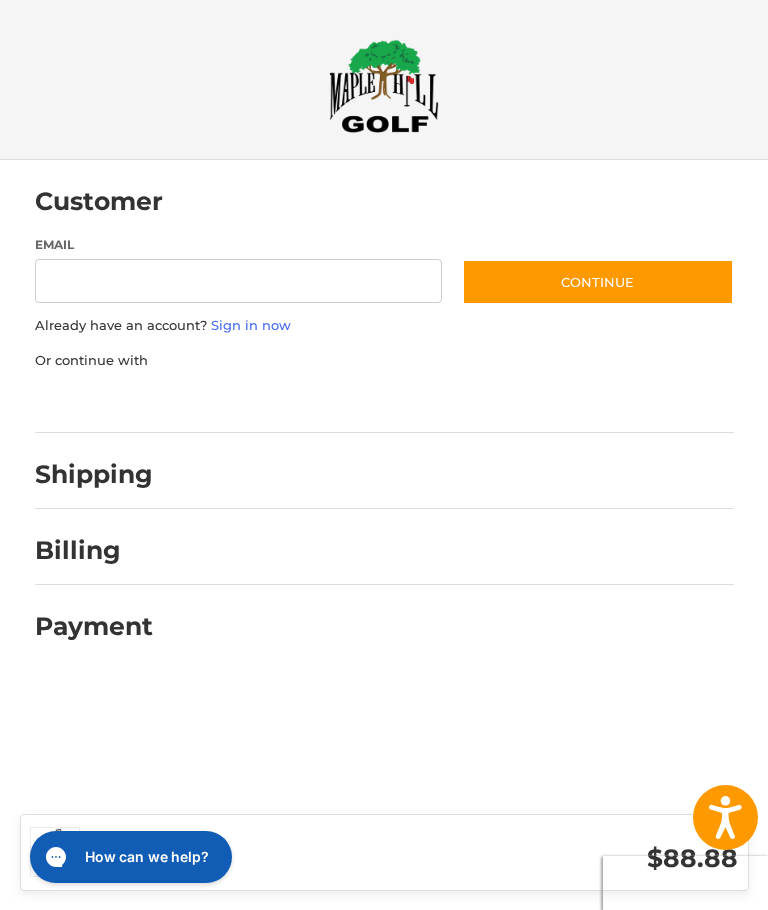 click on "Shipping" at bounding box center [94, 474] 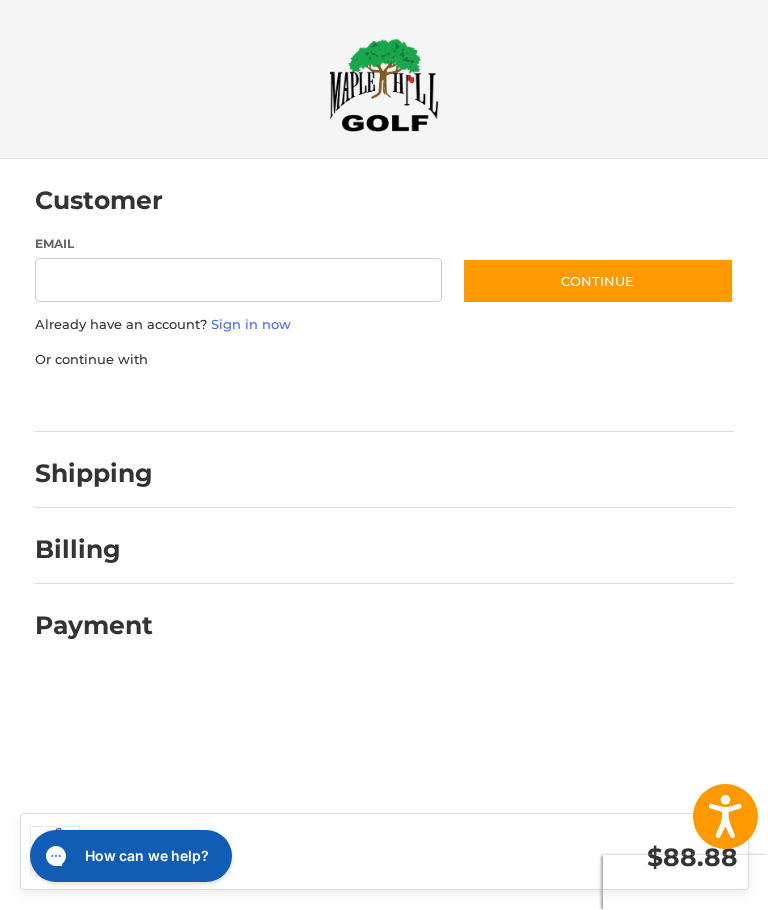click on "How can we help?" at bounding box center [147, 856] 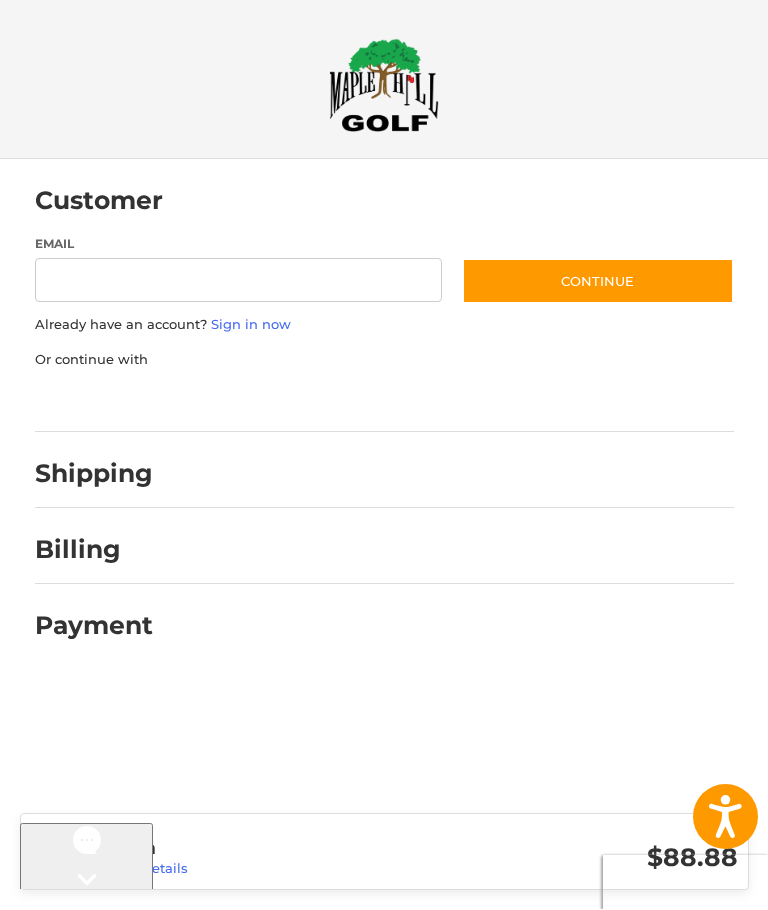 scroll, scrollTop: 0, scrollLeft: 0, axis: both 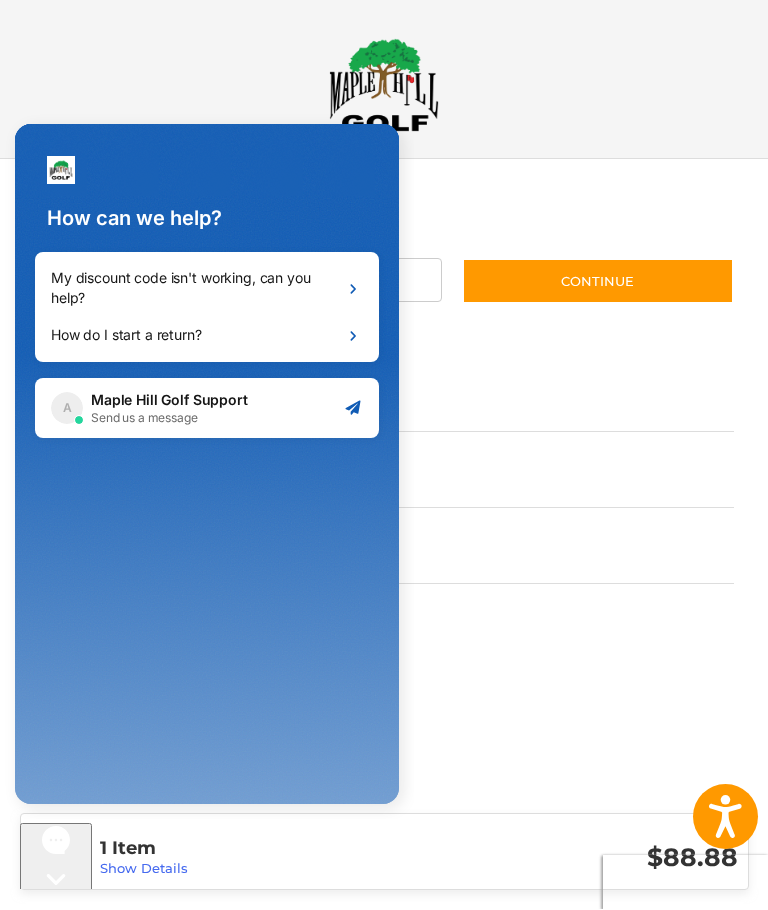 click at bounding box center [453, 632] 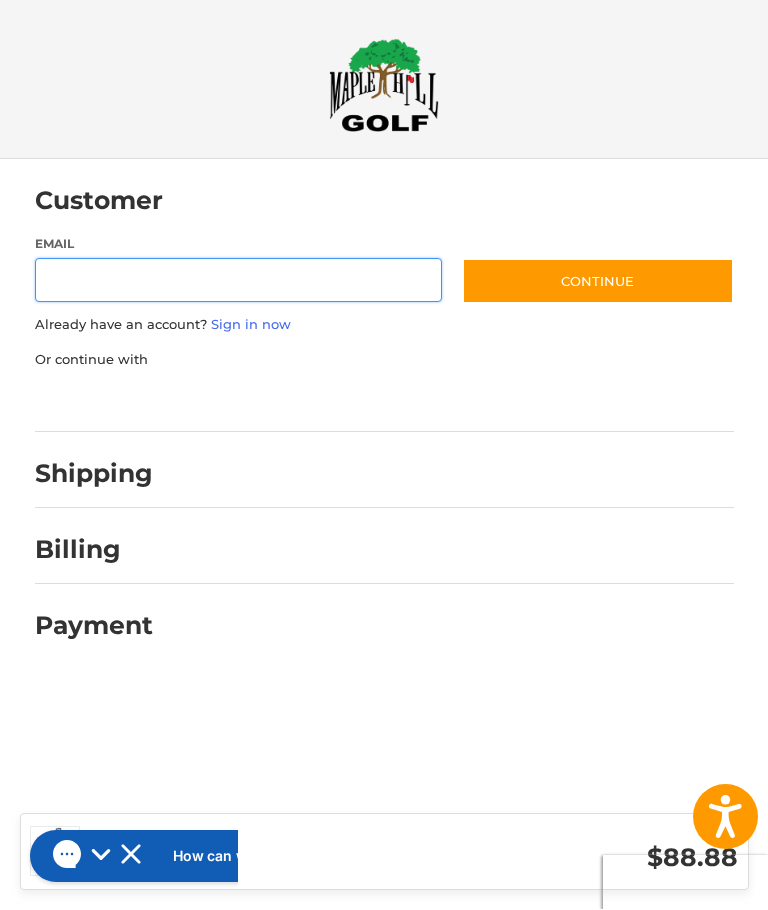 click on "Email" at bounding box center [239, 281] 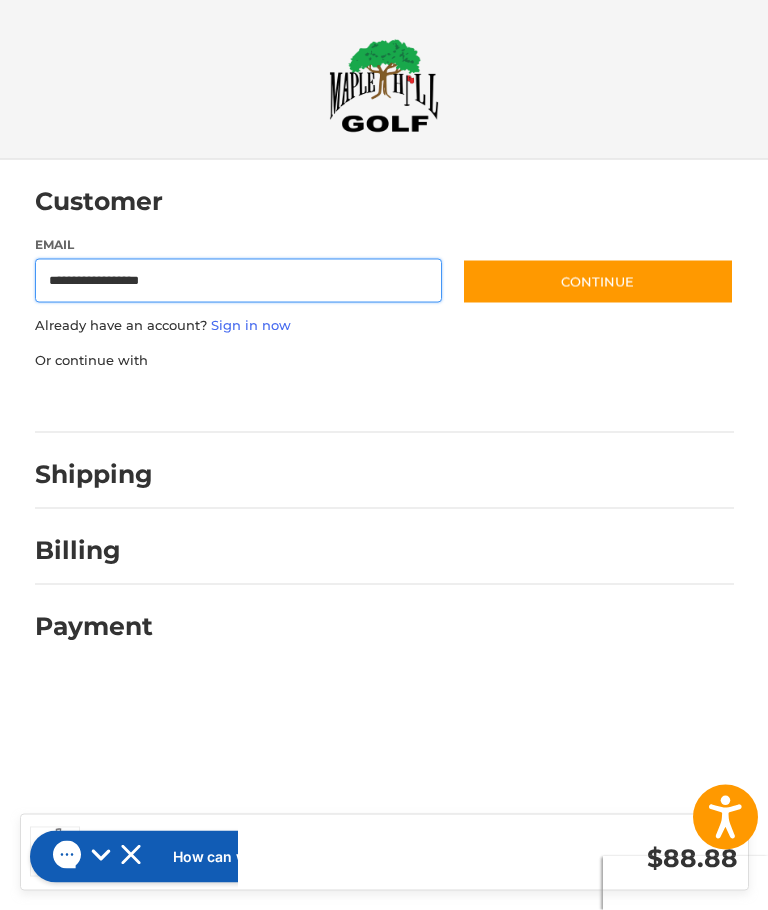 type on "**********" 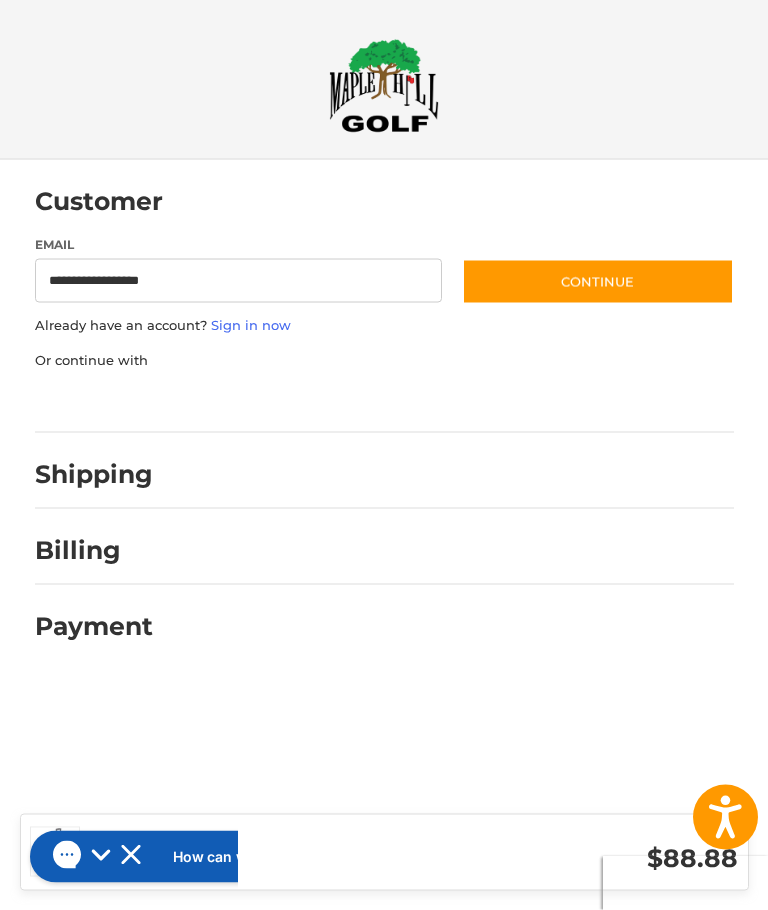 click on "Continue" at bounding box center [598, 282] 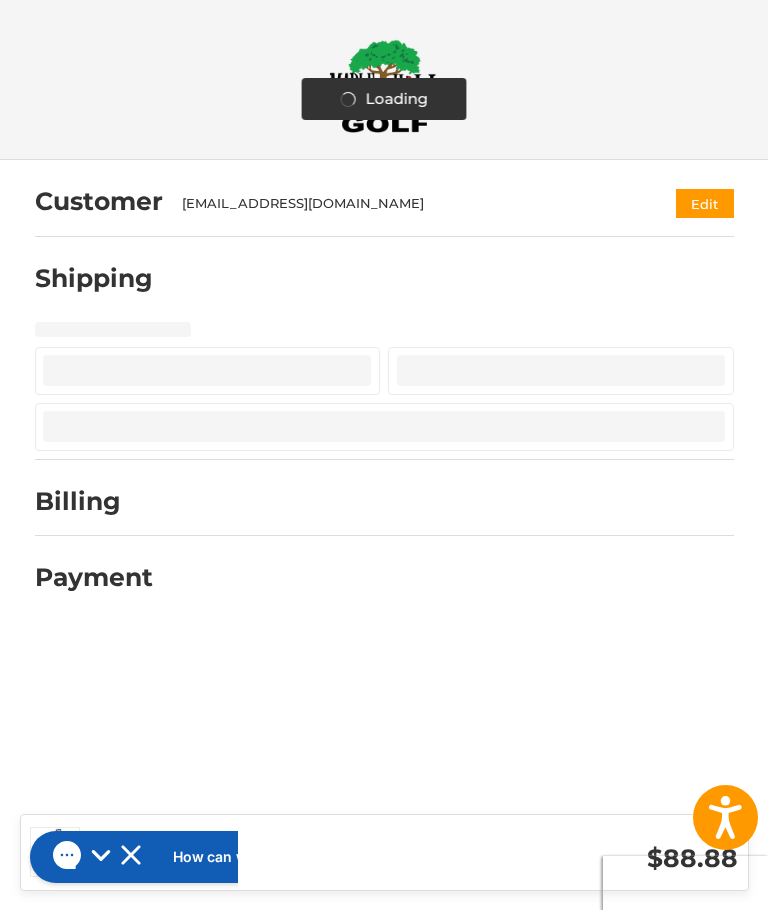 select on "**" 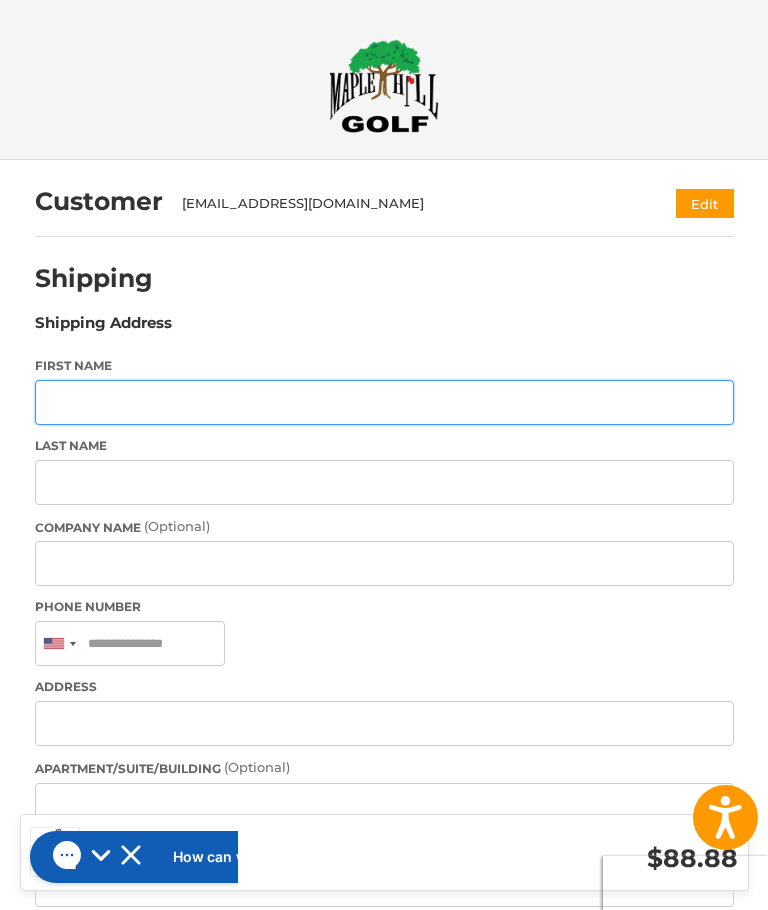 click on "First Name" at bounding box center [384, 402] 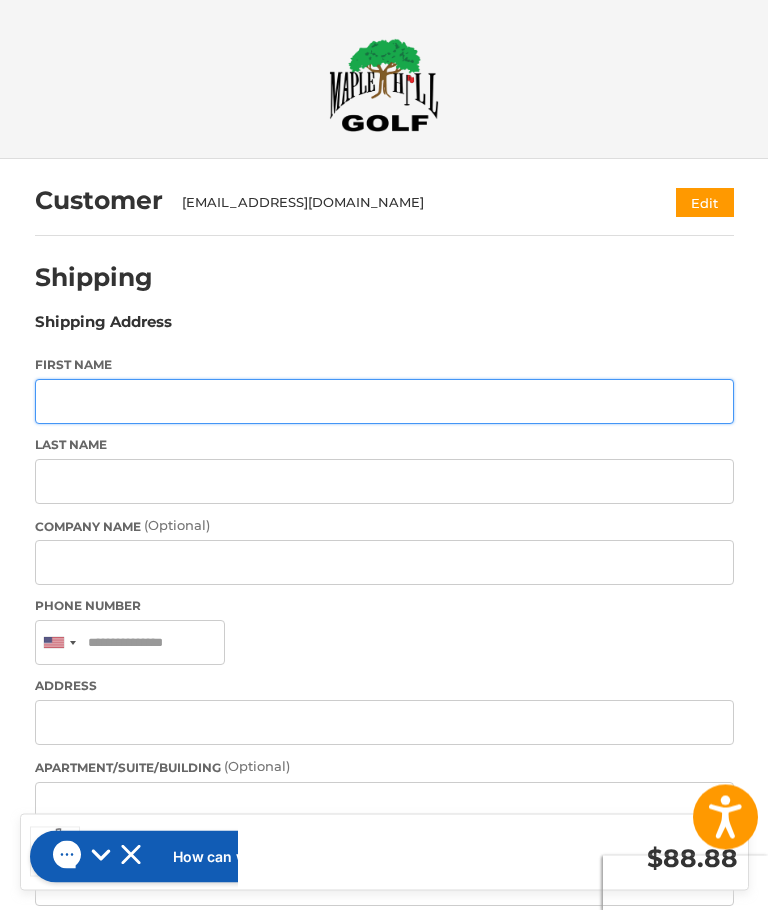 type on "*********" 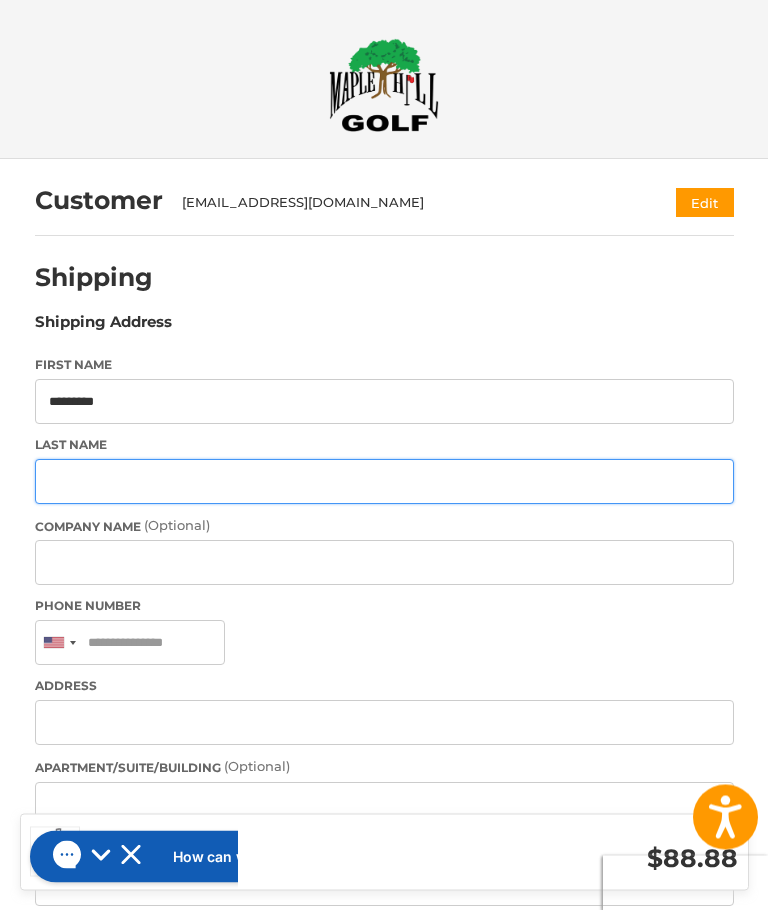 type on "*****" 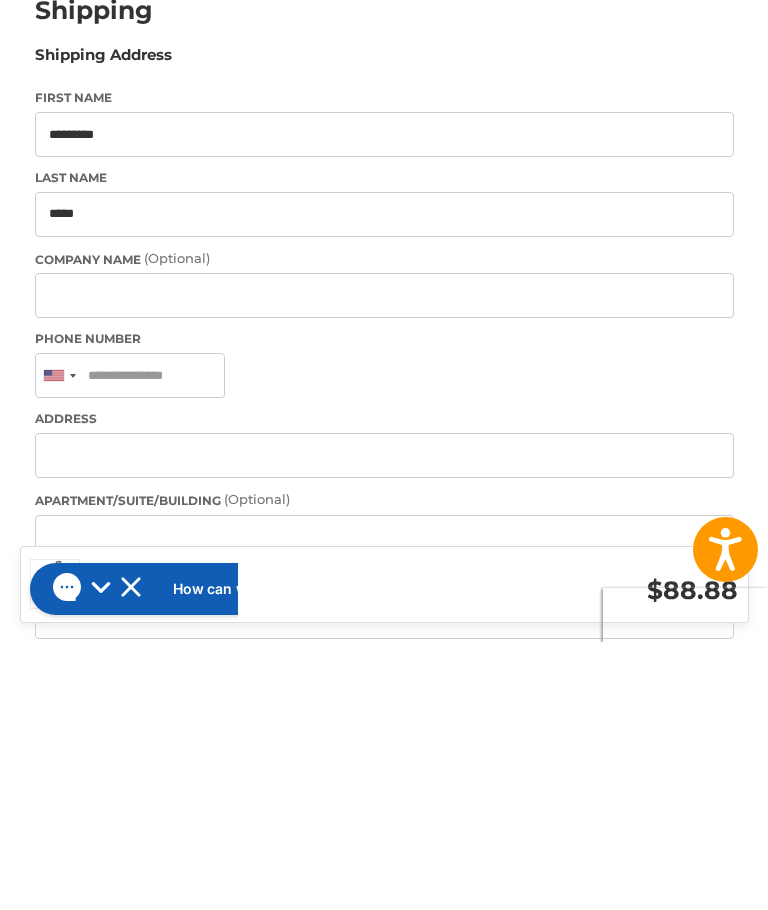click at bounding box center (54, 643) 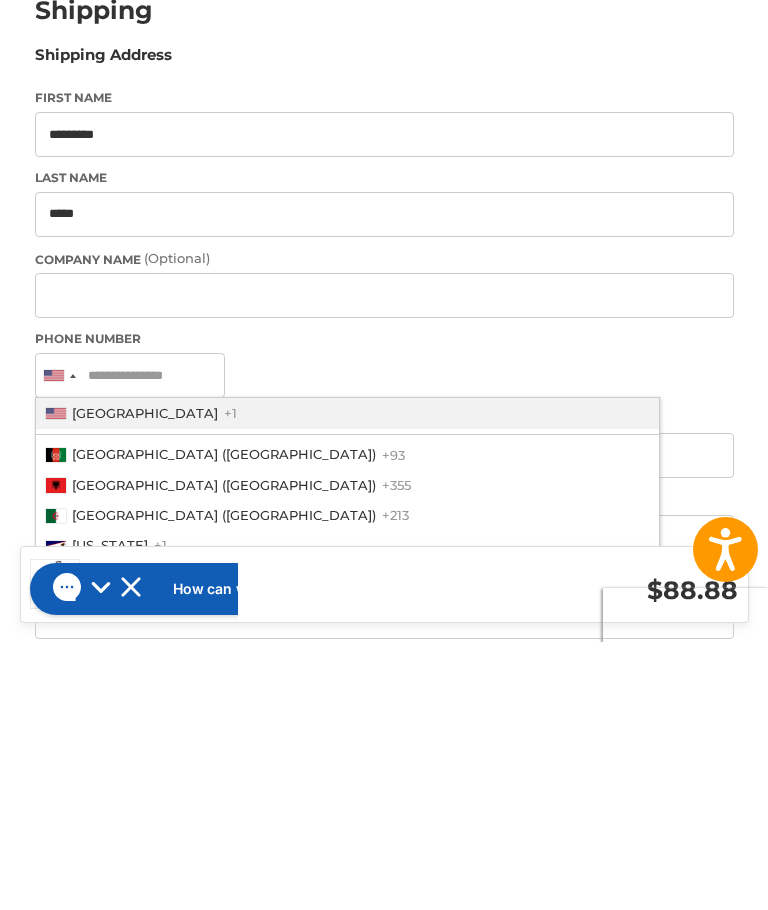 scroll, scrollTop: 268, scrollLeft: 0, axis: vertical 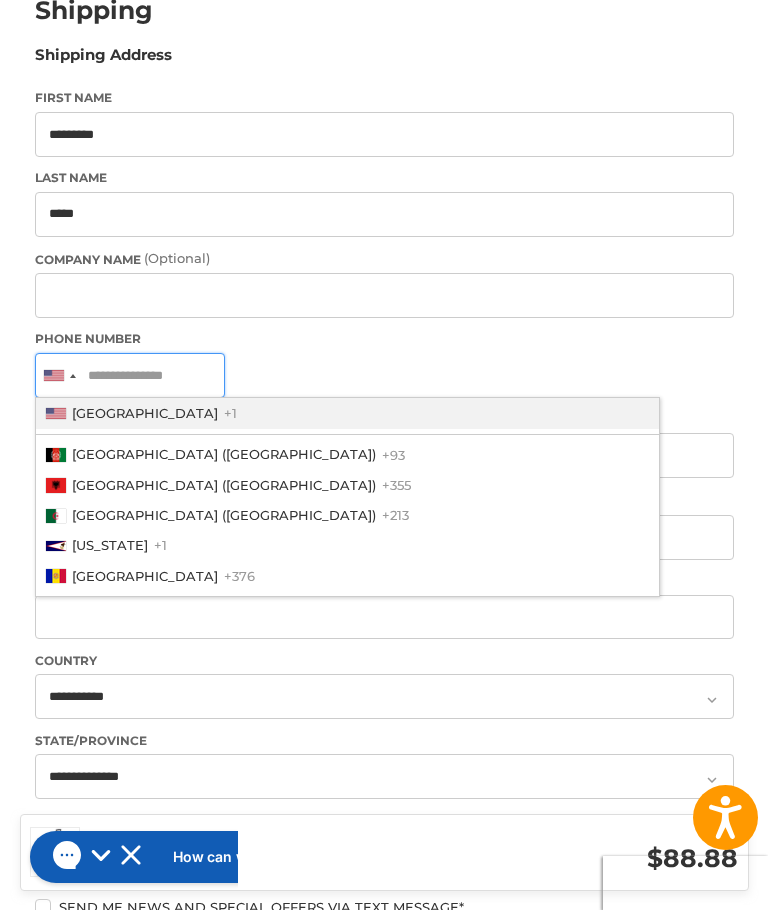 click on "Phone Number" at bounding box center [130, 375] 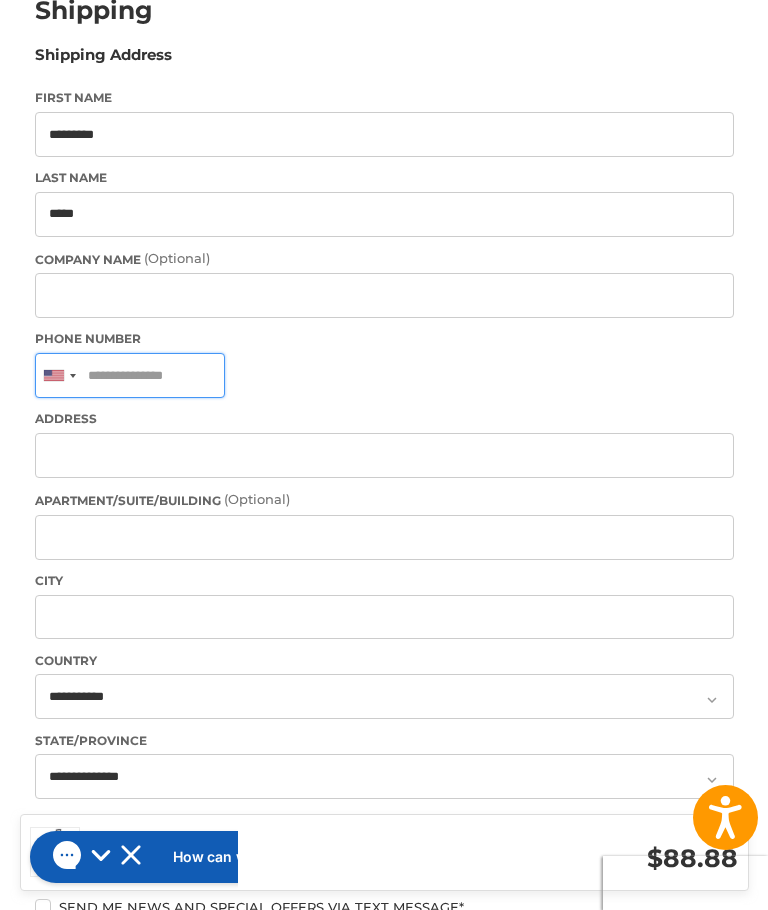 scroll, scrollTop: 267, scrollLeft: 0, axis: vertical 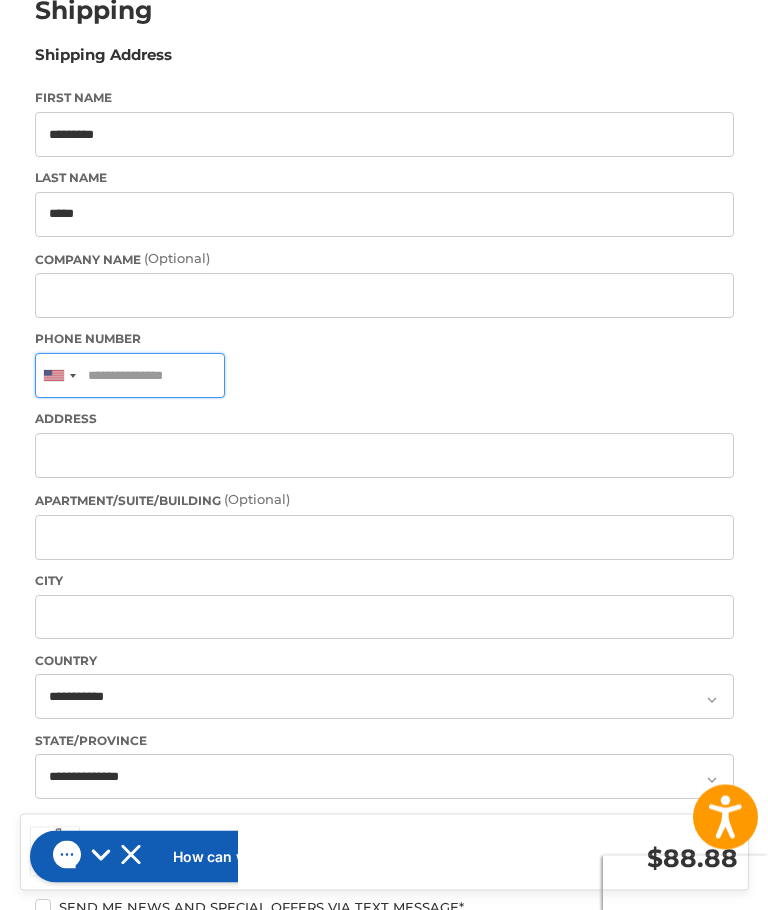 type on "**********" 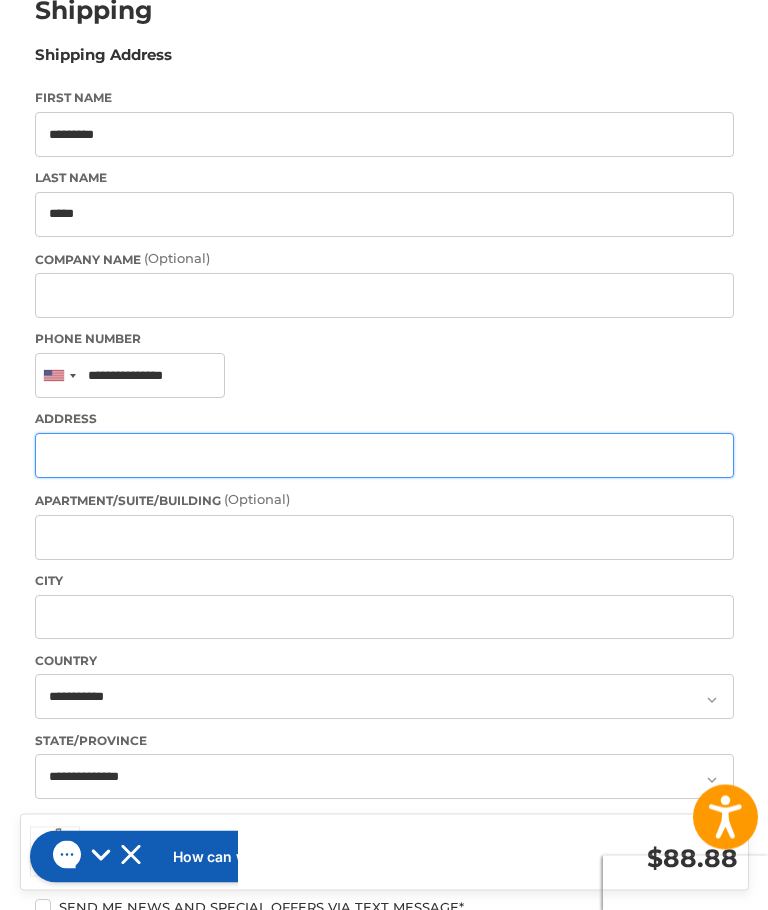 type on "**********" 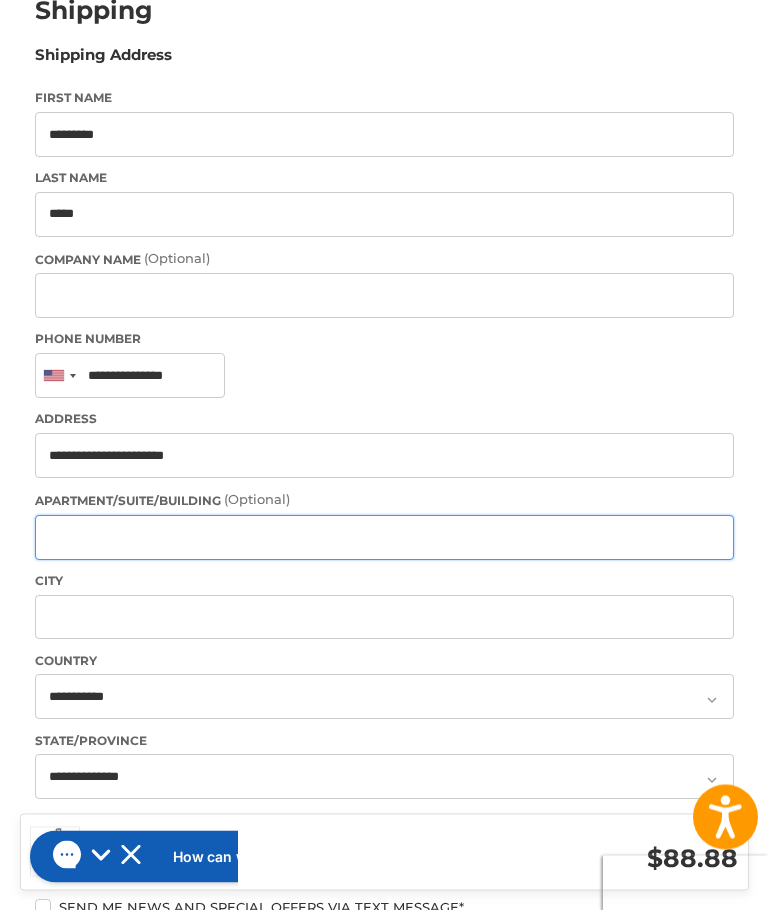 type on "*********" 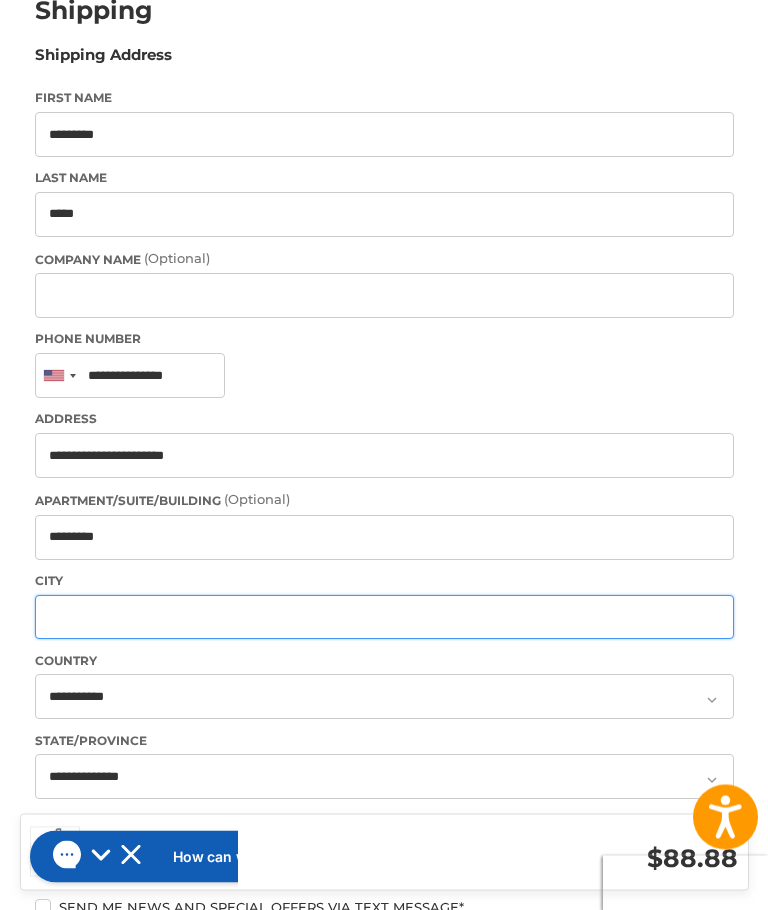 type on "*********" 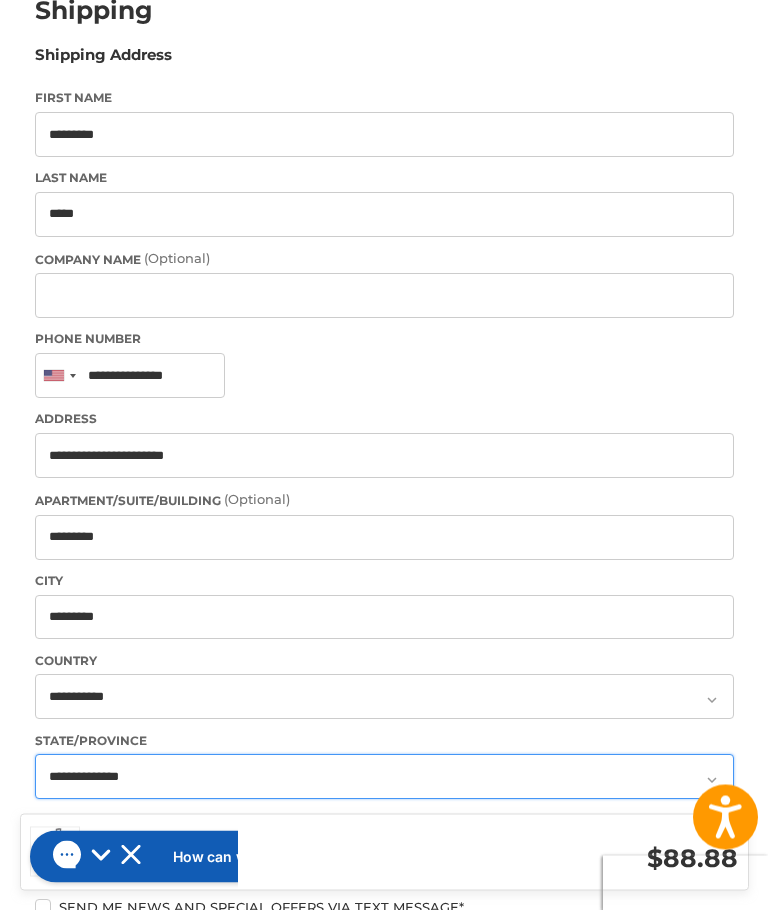 select on "**" 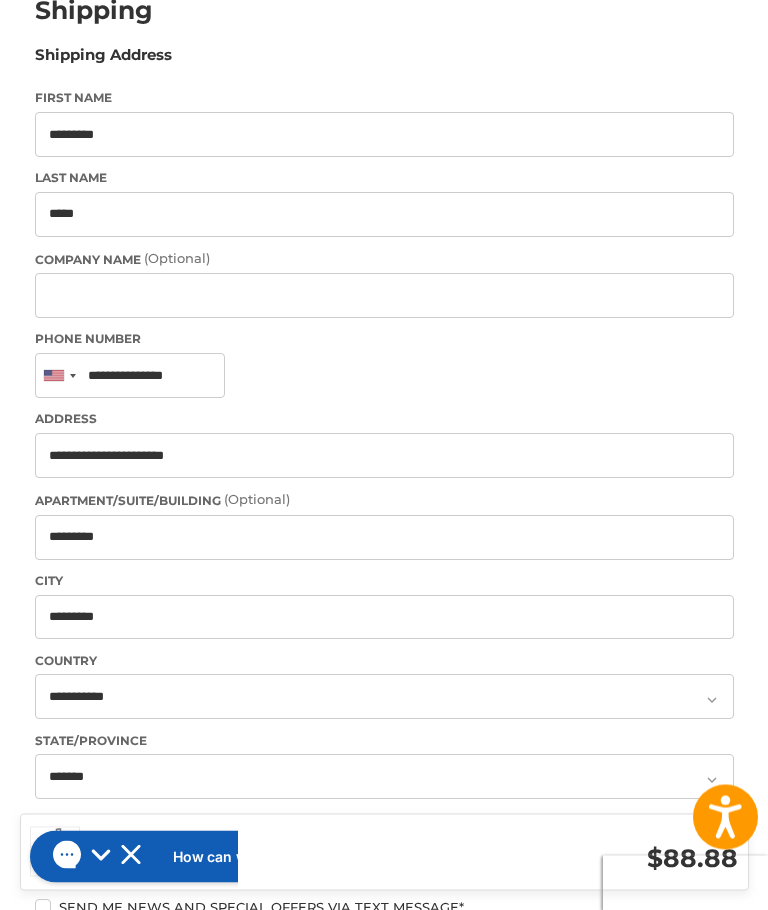 type on "*****" 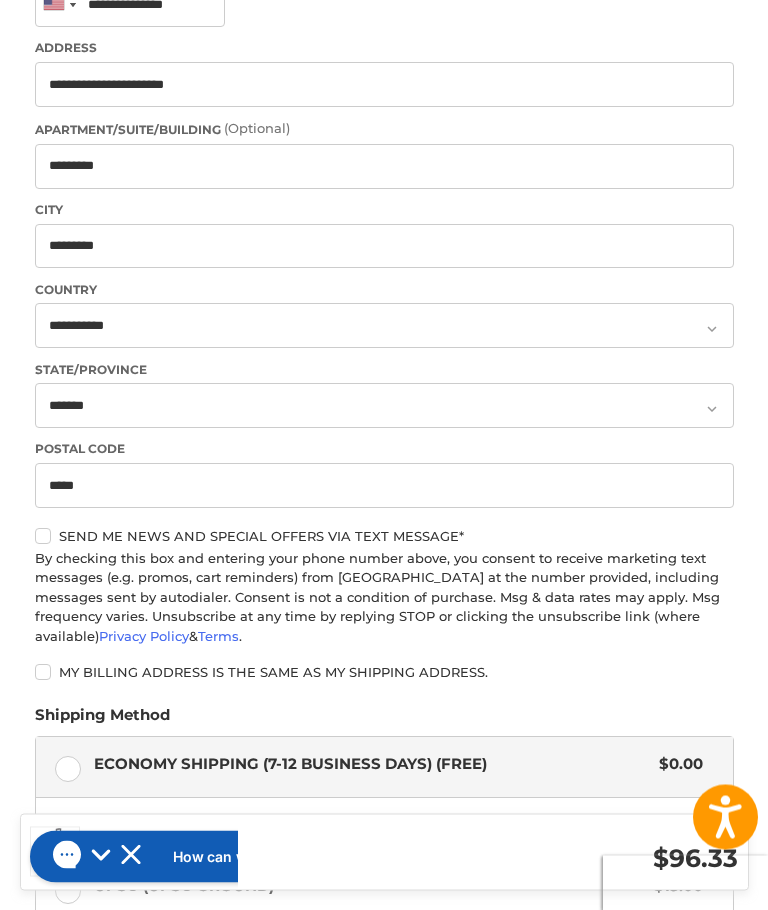 scroll, scrollTop: 640, scrollLeft: 0, axis: vertical 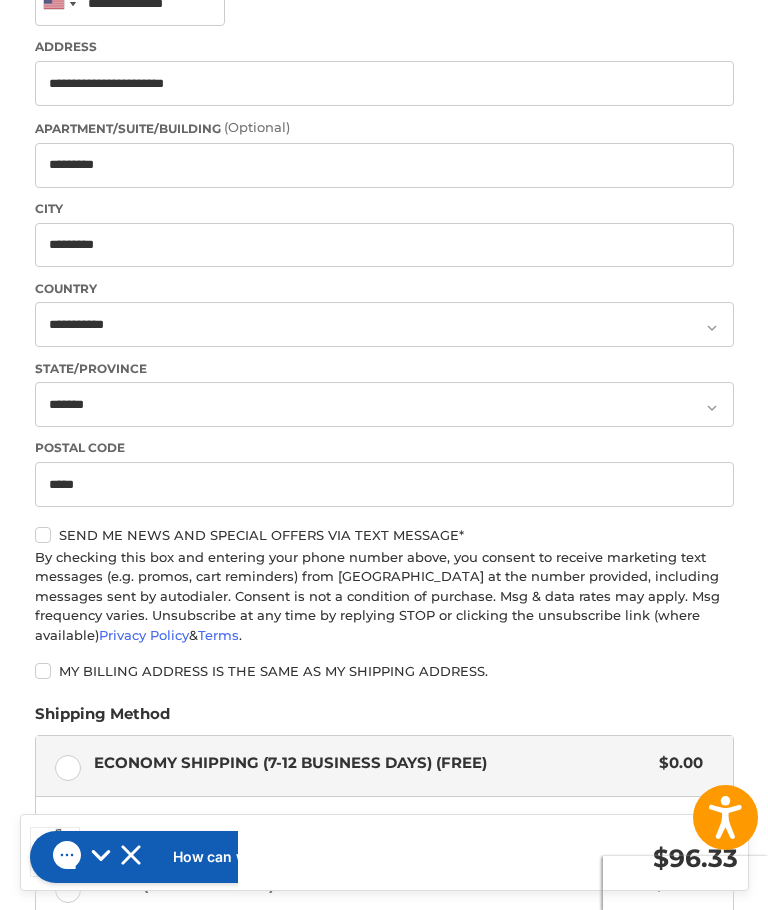 click on "Send me news and special offers via text message*" at bounding box center [384, 535] 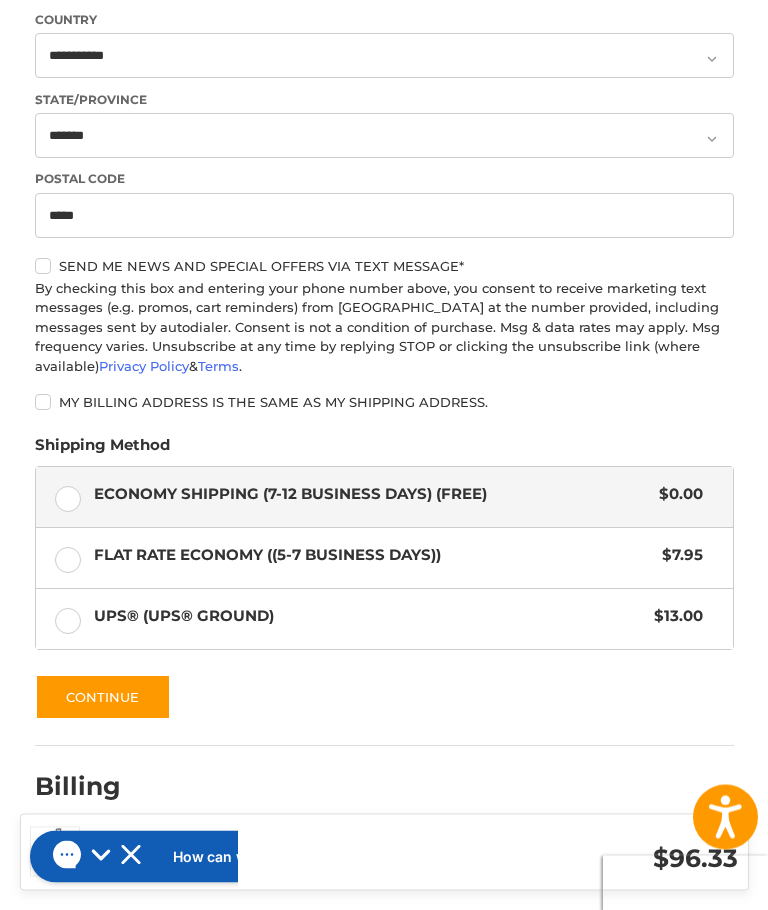 scroll, scrollTop: 924, scrollLeft: 0, axis: vertical 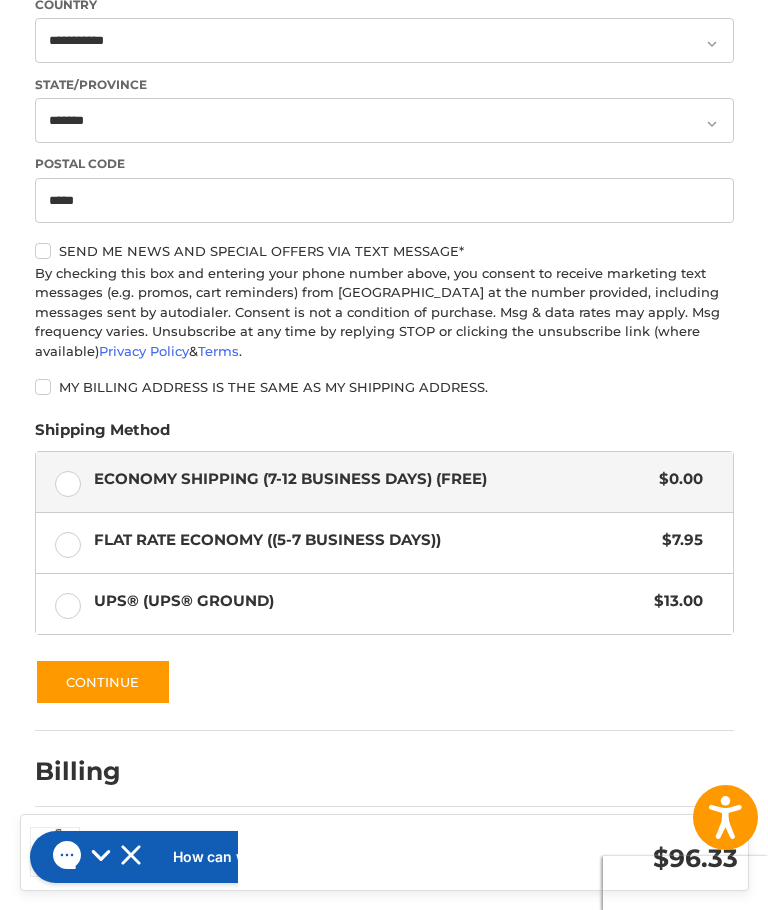 click on "Continue" at bounding box center [103, 682] 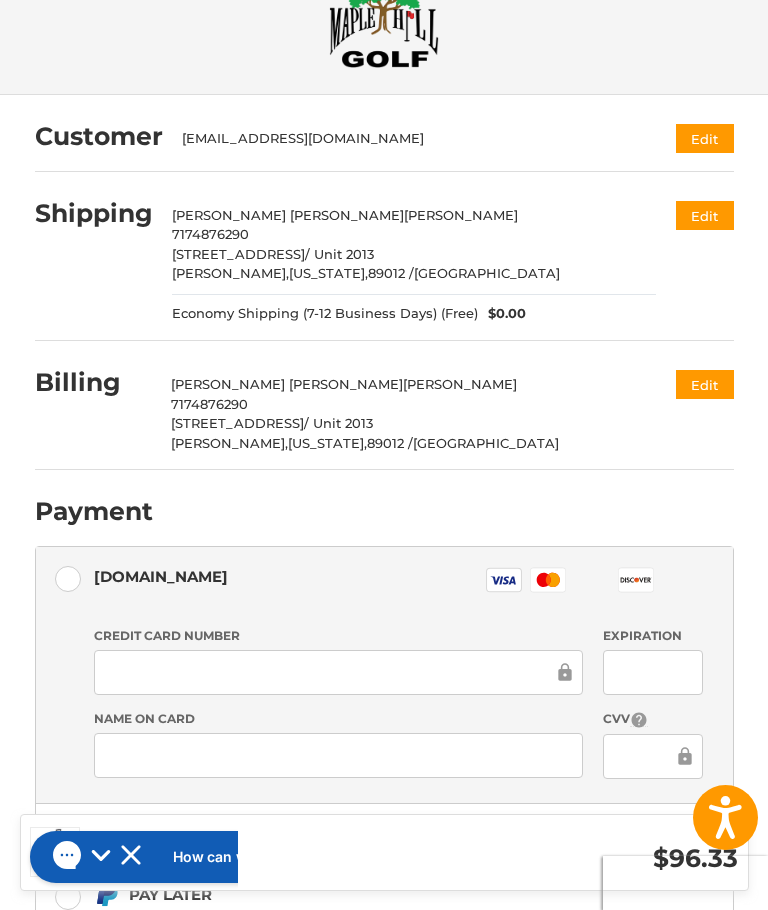 scroll, scrollTop: 64, scrollLeft: 0, axis: vertical 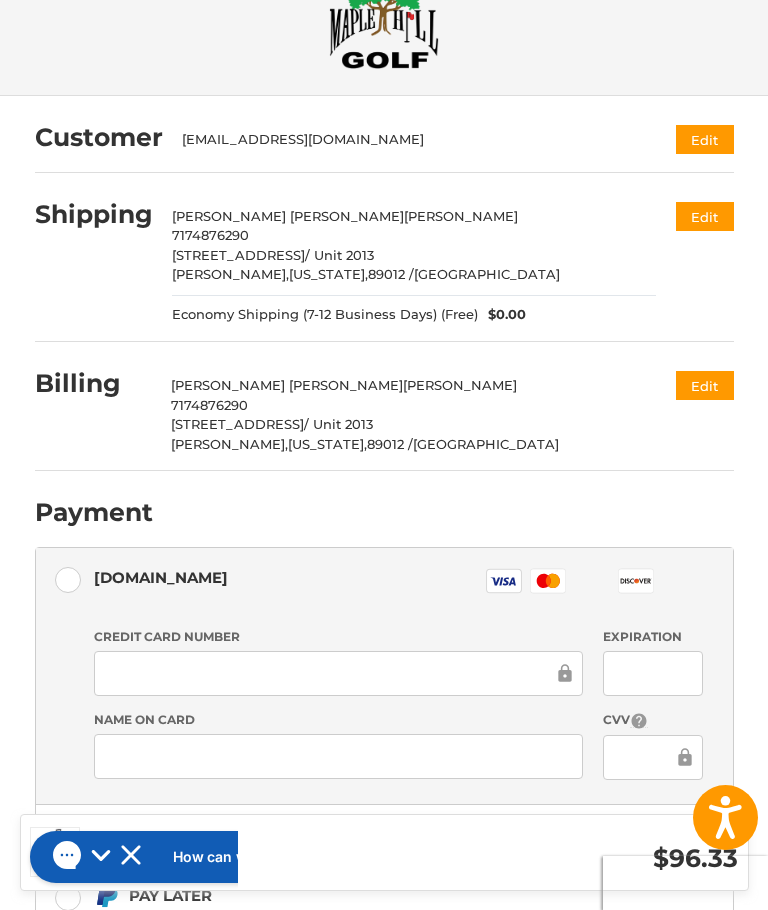 click 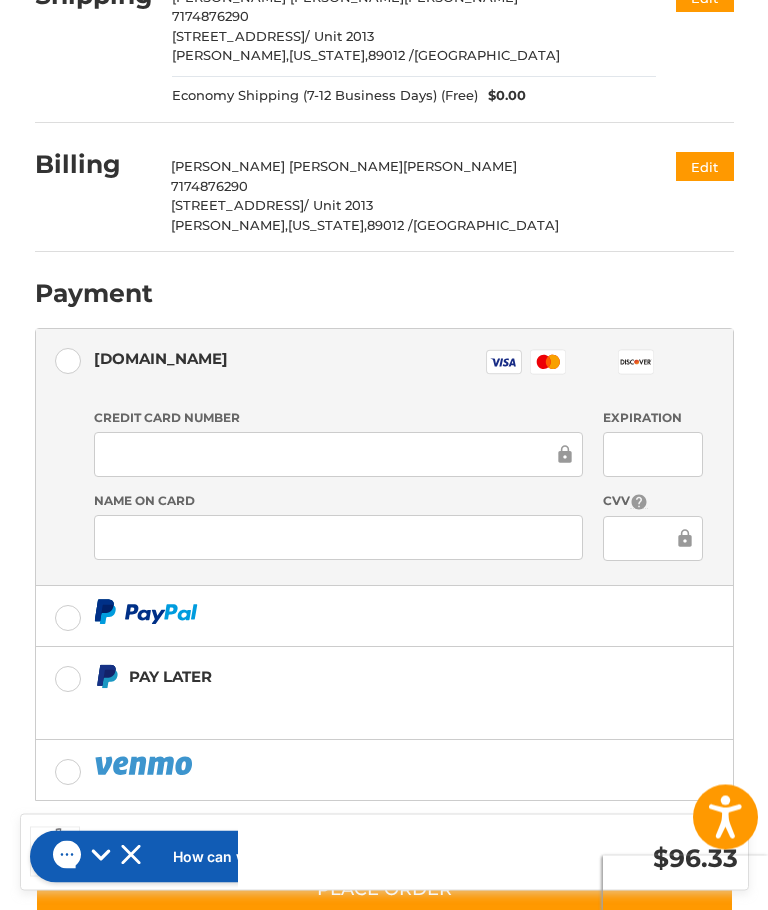scroll, scrollTop: 341, scrollLeft: 0, axis: vertical 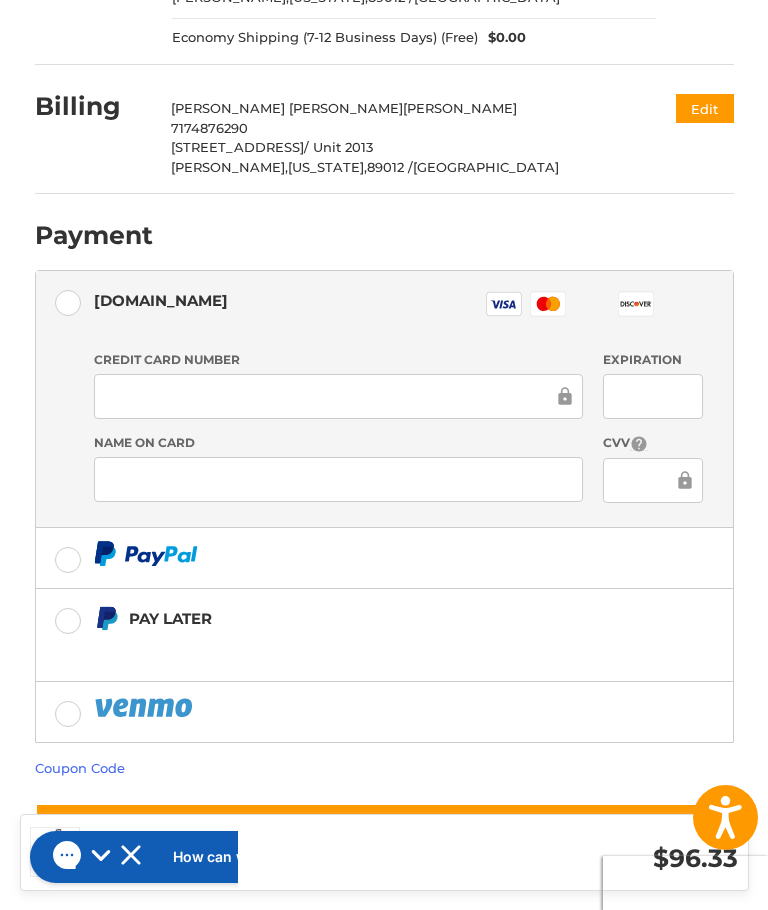 click on "Name on Card" at bounding box center (338, 469) 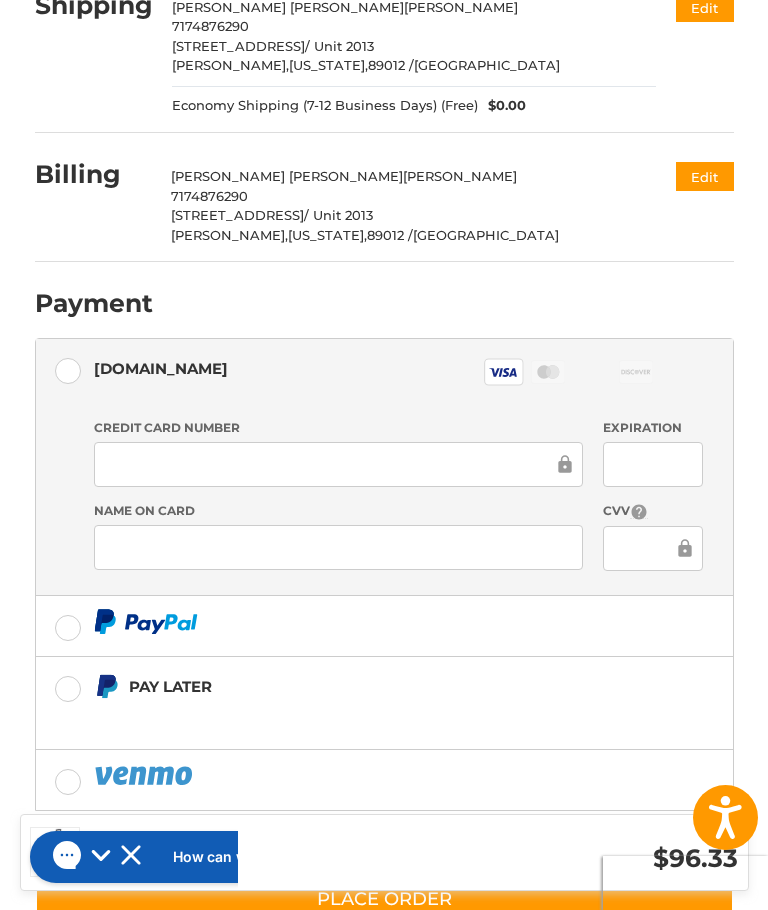scroll, scrollTop: 341, scrollLeft: 0, axis: vertical 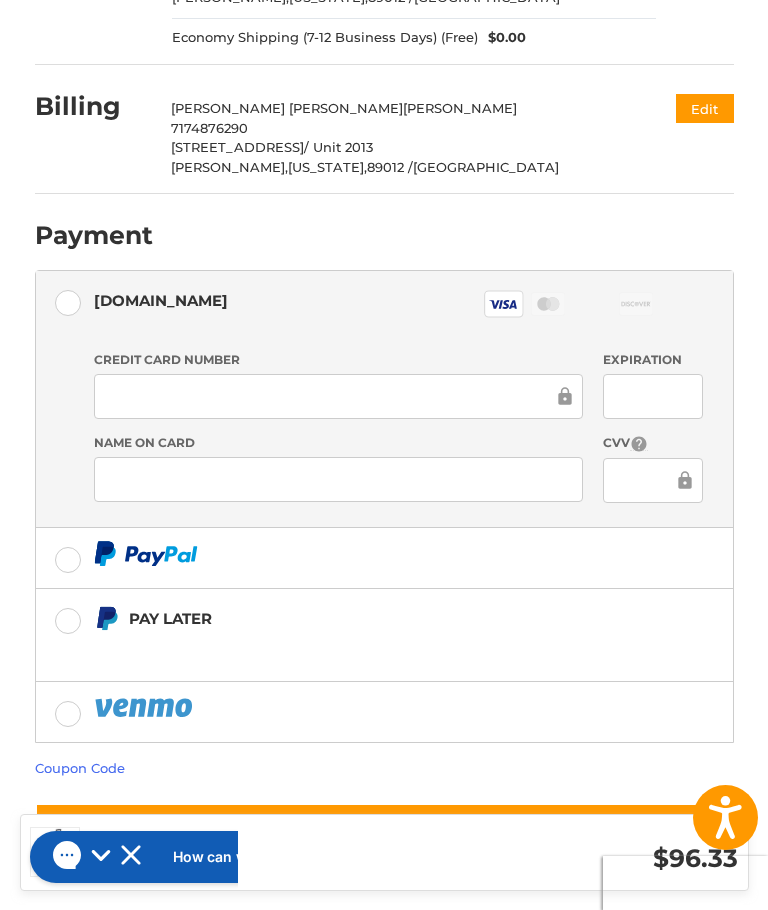 click on "Place Order" at bounding box center [384, 831] 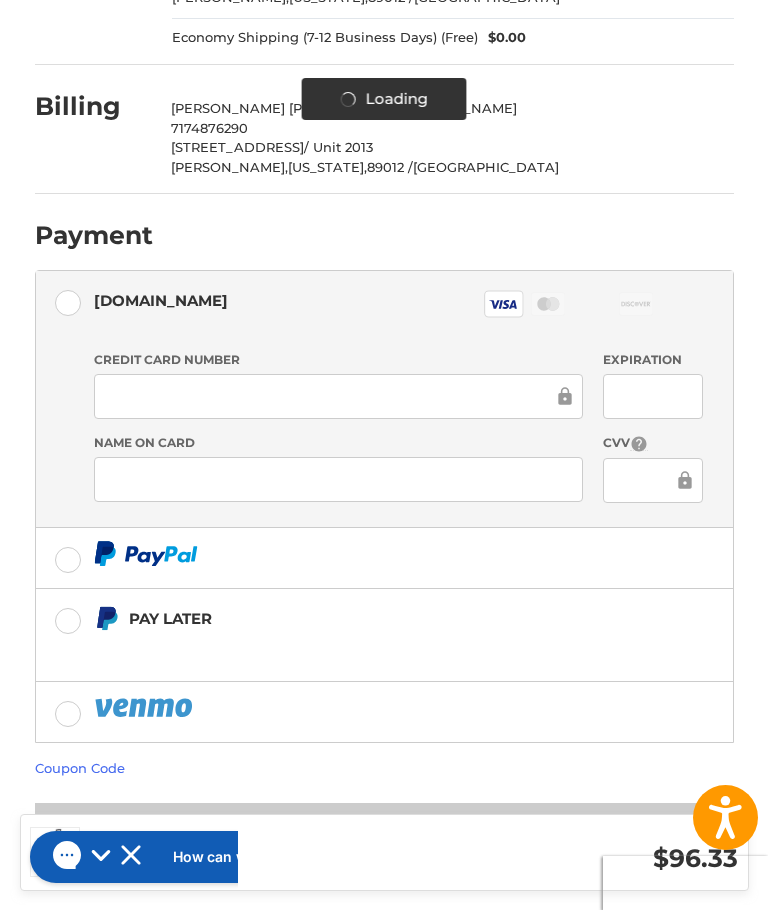 scroll, scrollTop: 0, scrollLeft: 0, axis: both 